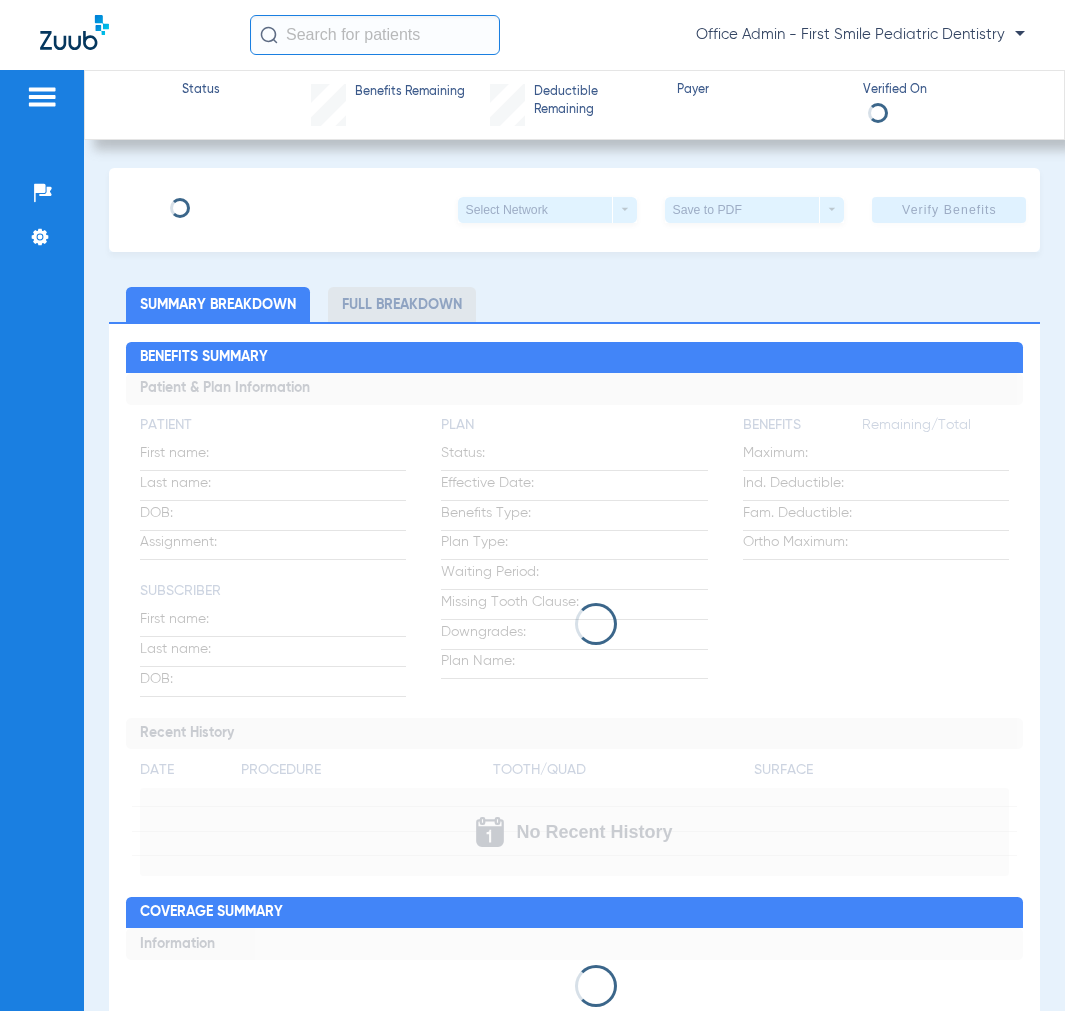scroll, scrollTop: 0, scrollLeft: 0, axis: both 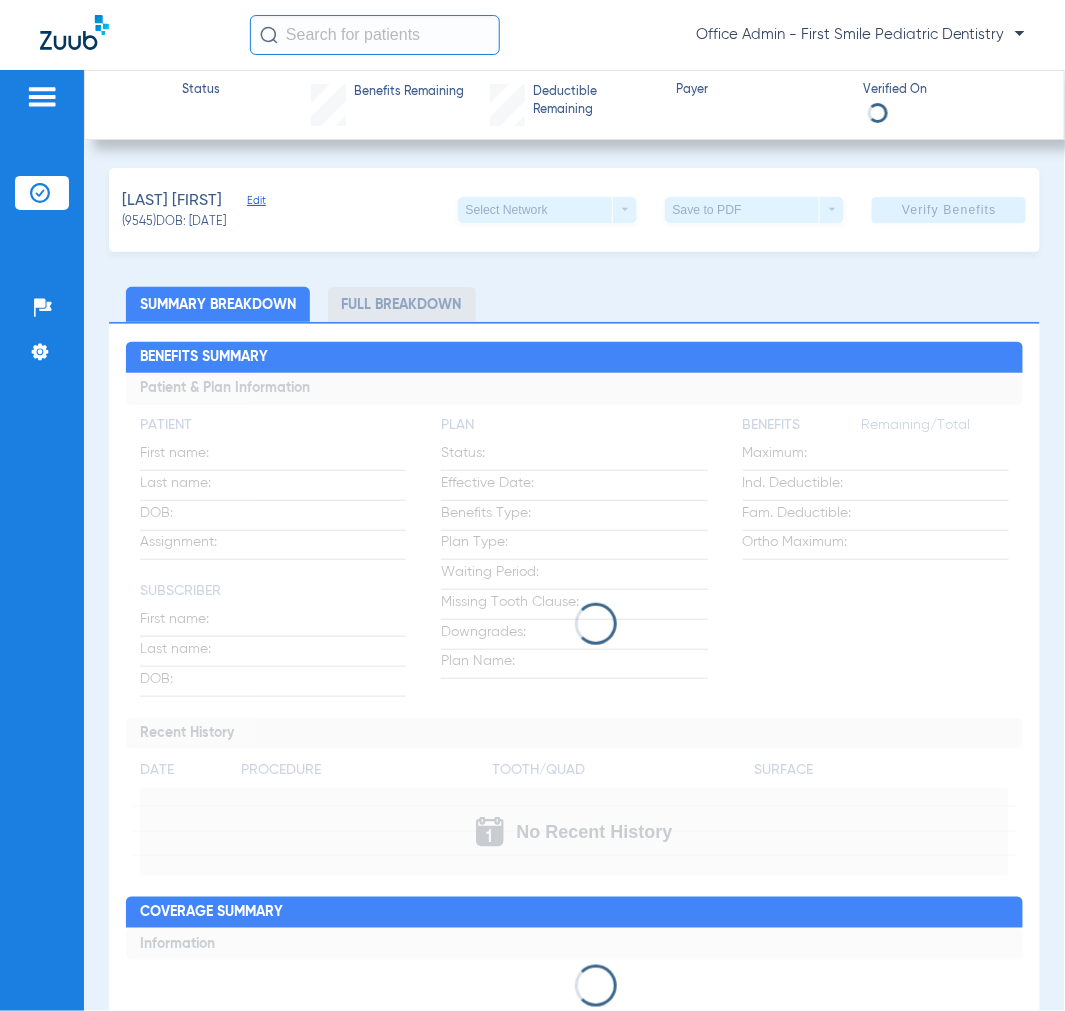 click 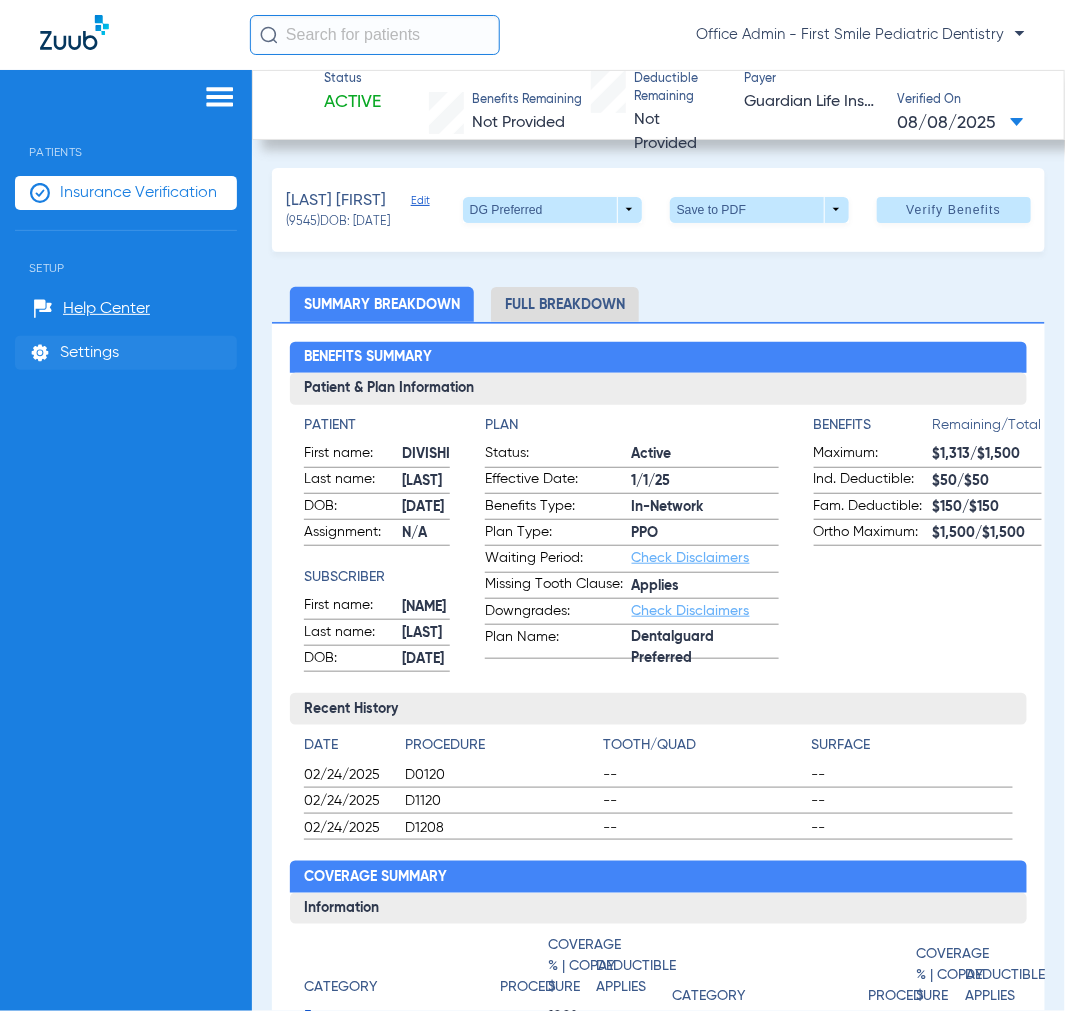 click on "Settings" 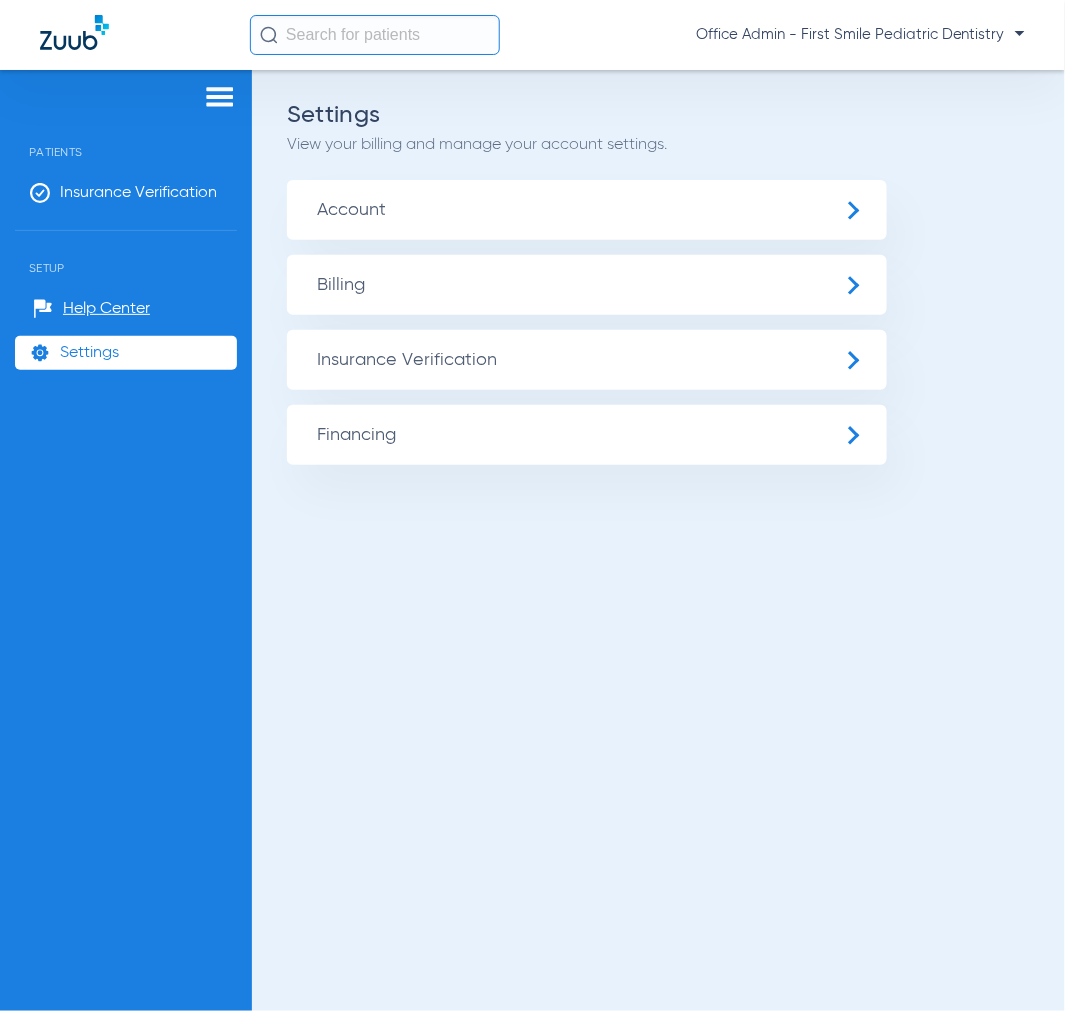 click on "Account" 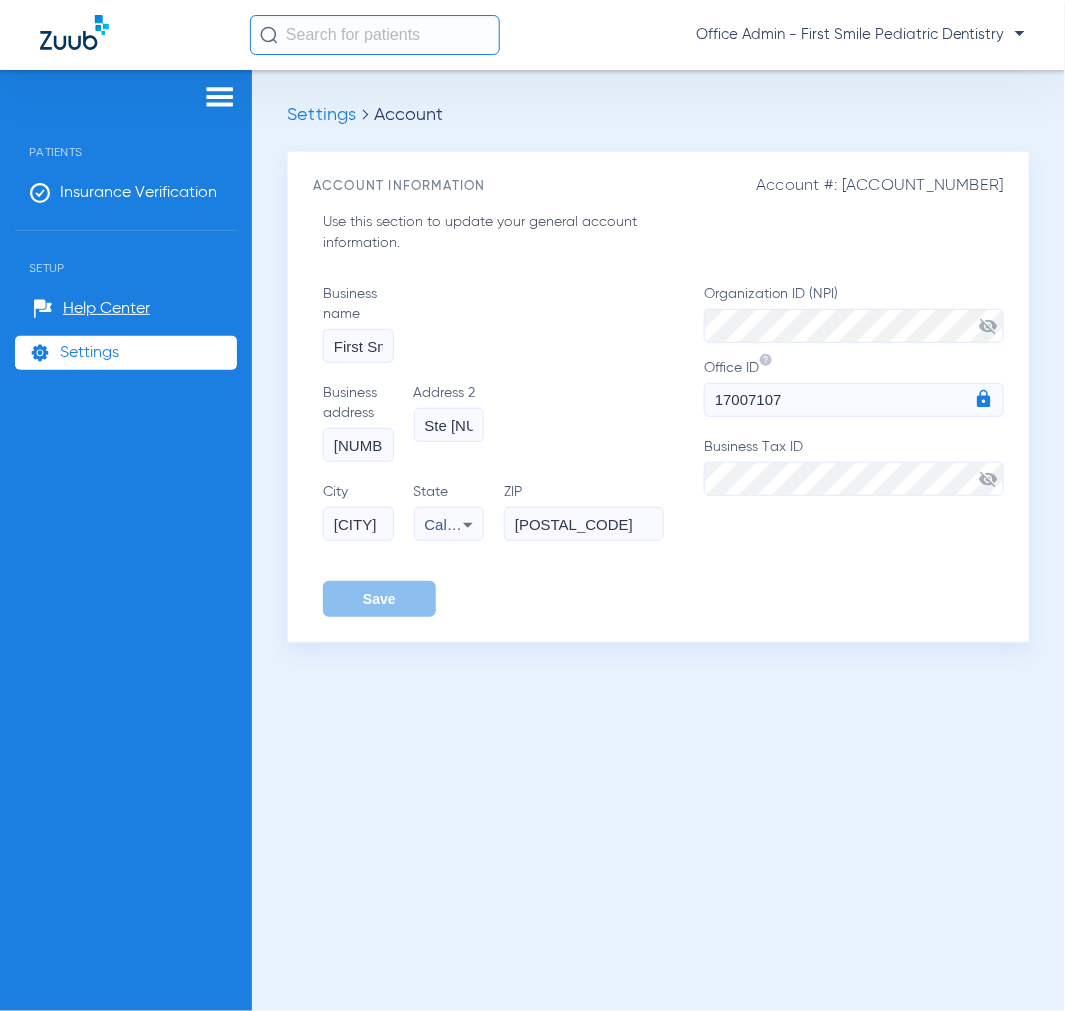 drag, startPoint x: 114, startPoint y: 351, endPoint x: 156, endPoint y: 344, distance: 42.579338 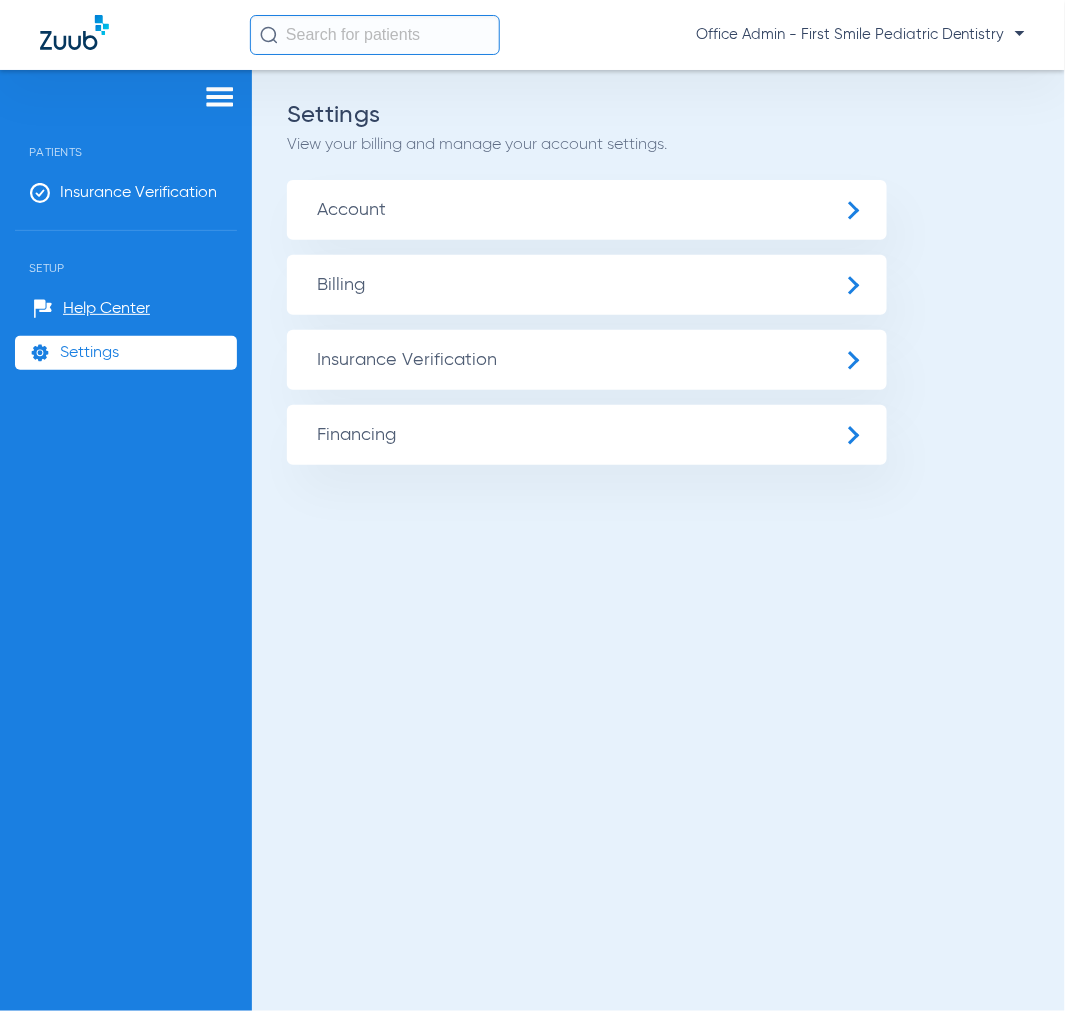 click on "Insurance Verification" 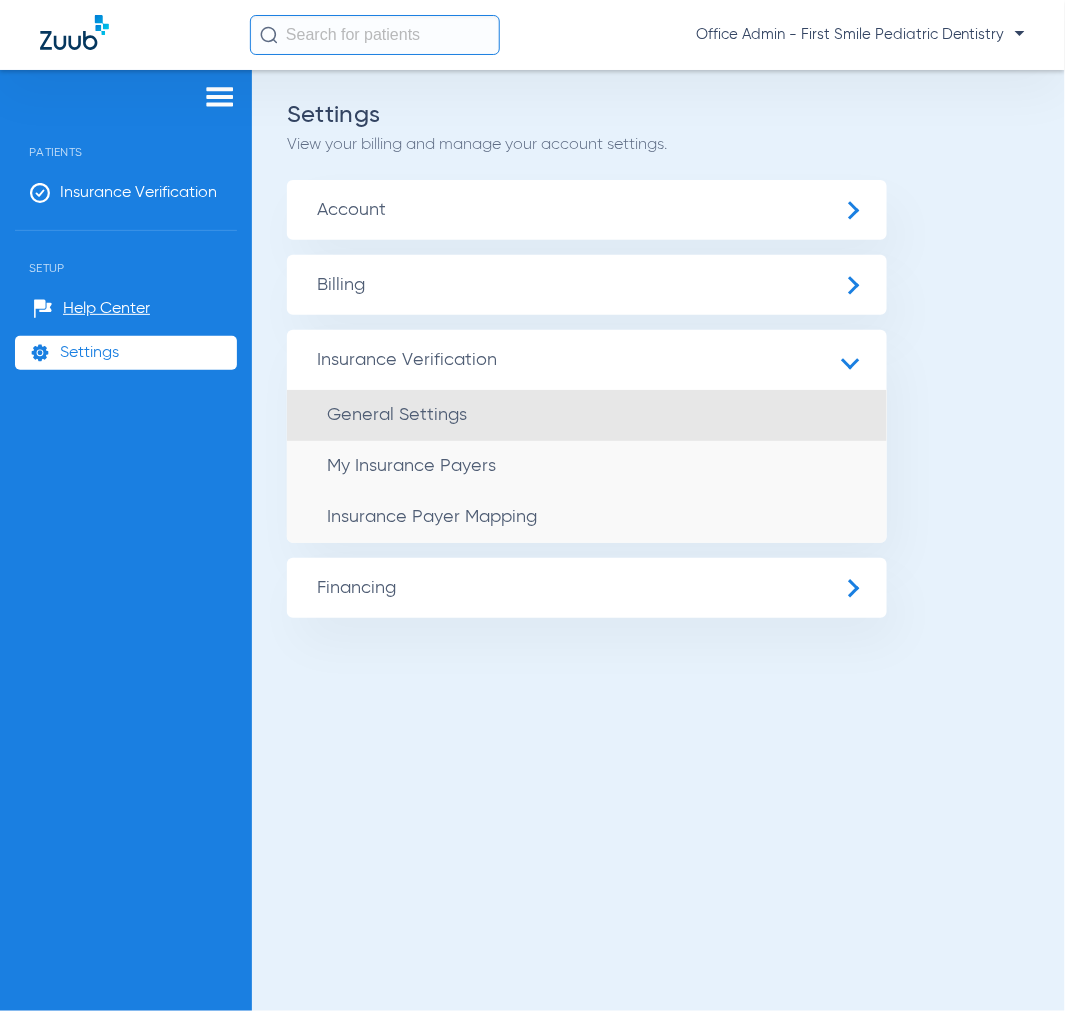 click on "General Settings" 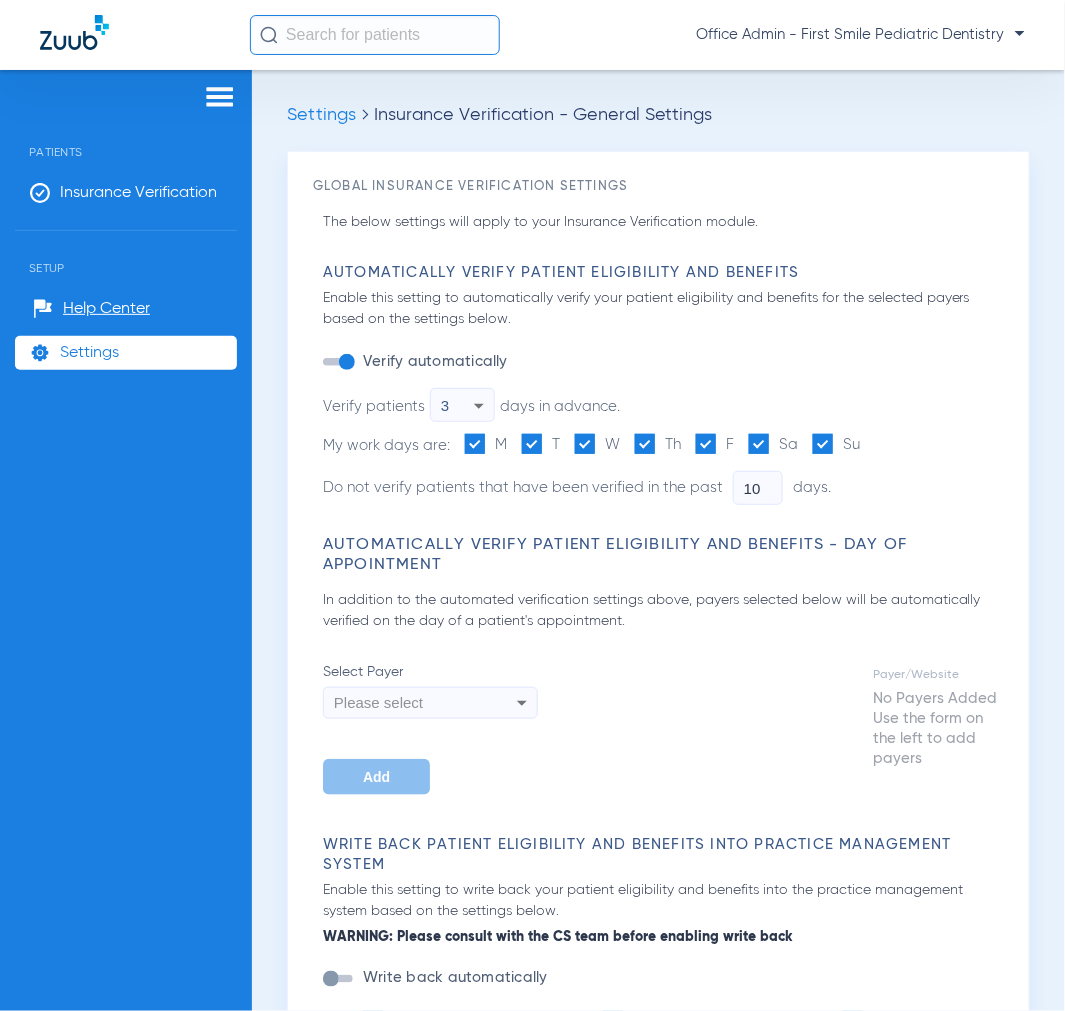 type on "2" 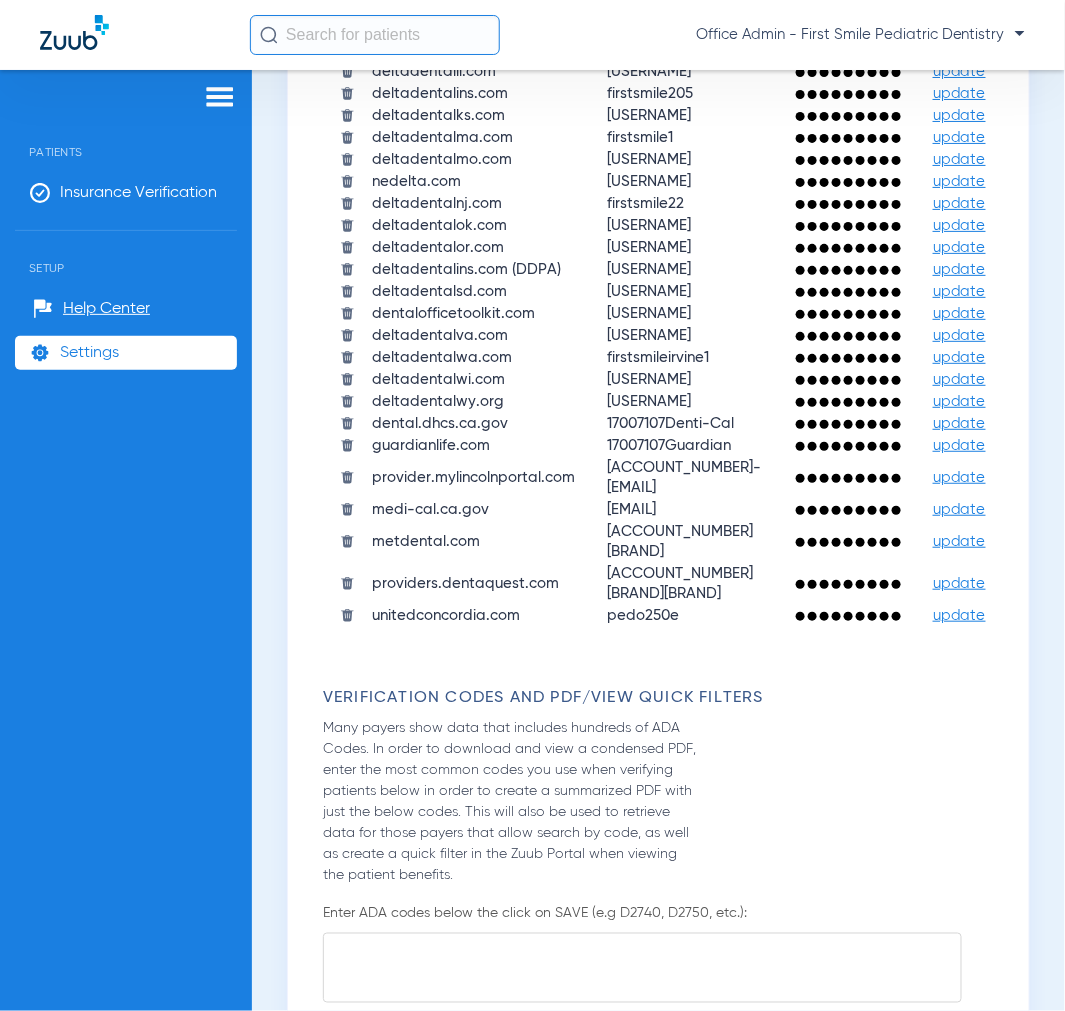 scroll, scrollTop: 2222, scrollLeft: 0, axis: vertical 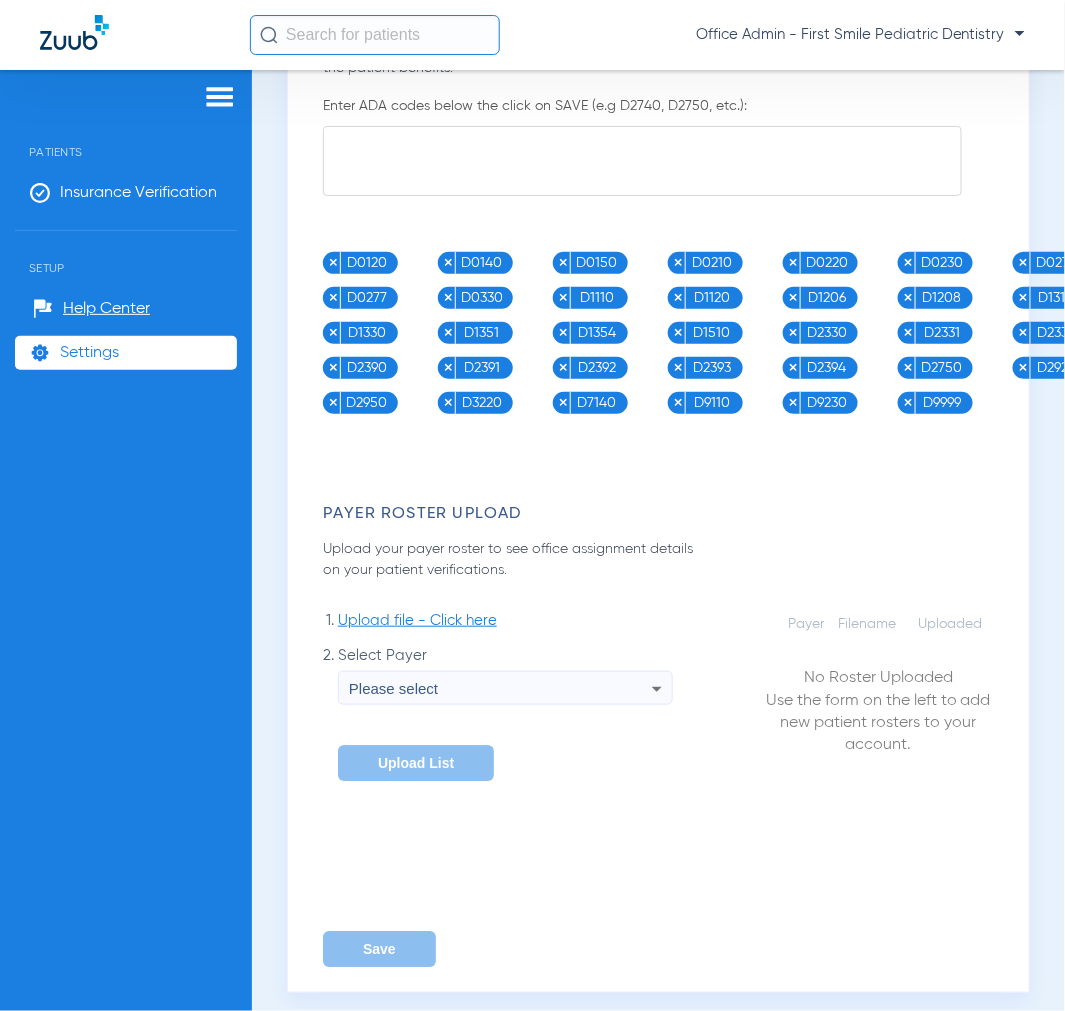 click on "Please select" at bounding box center (393, 688) 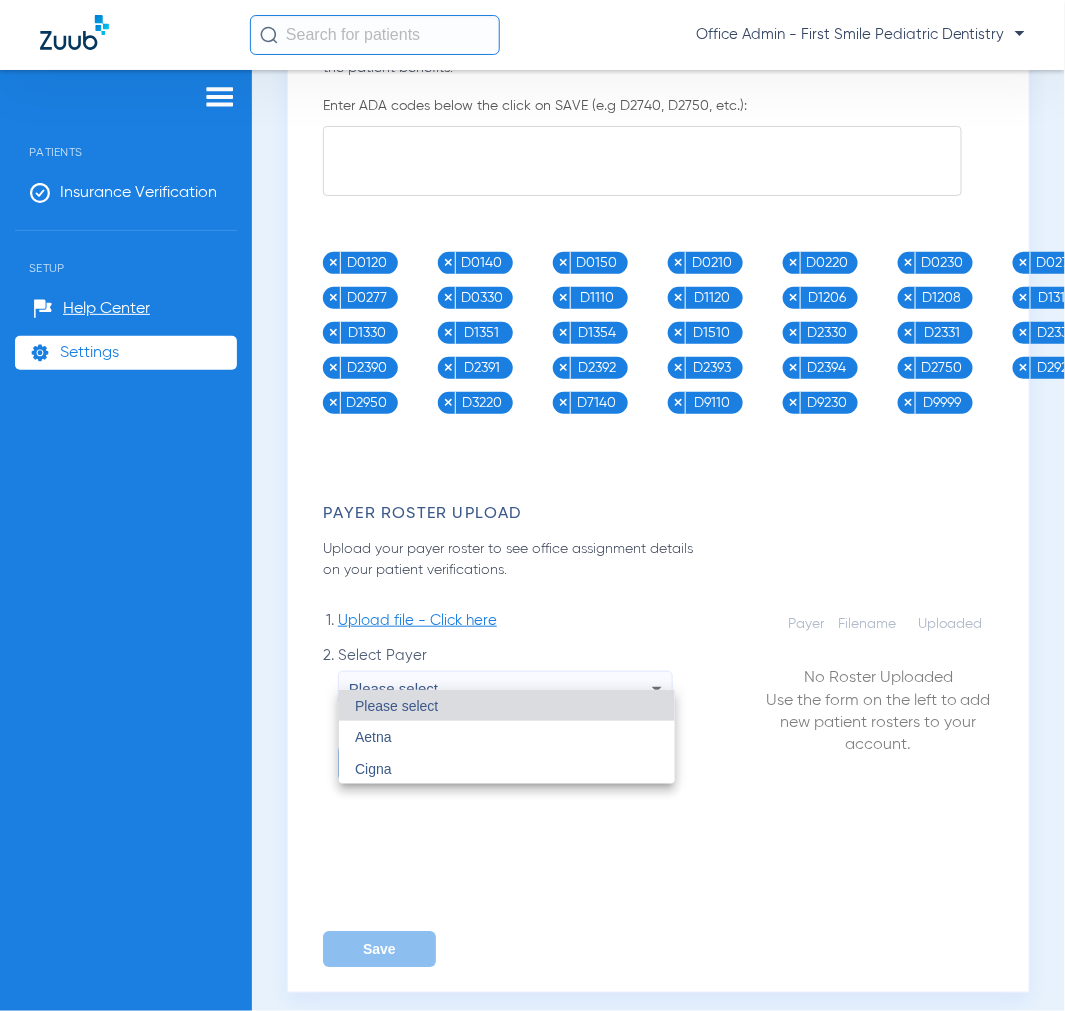 click at bounding box center [532, 505] 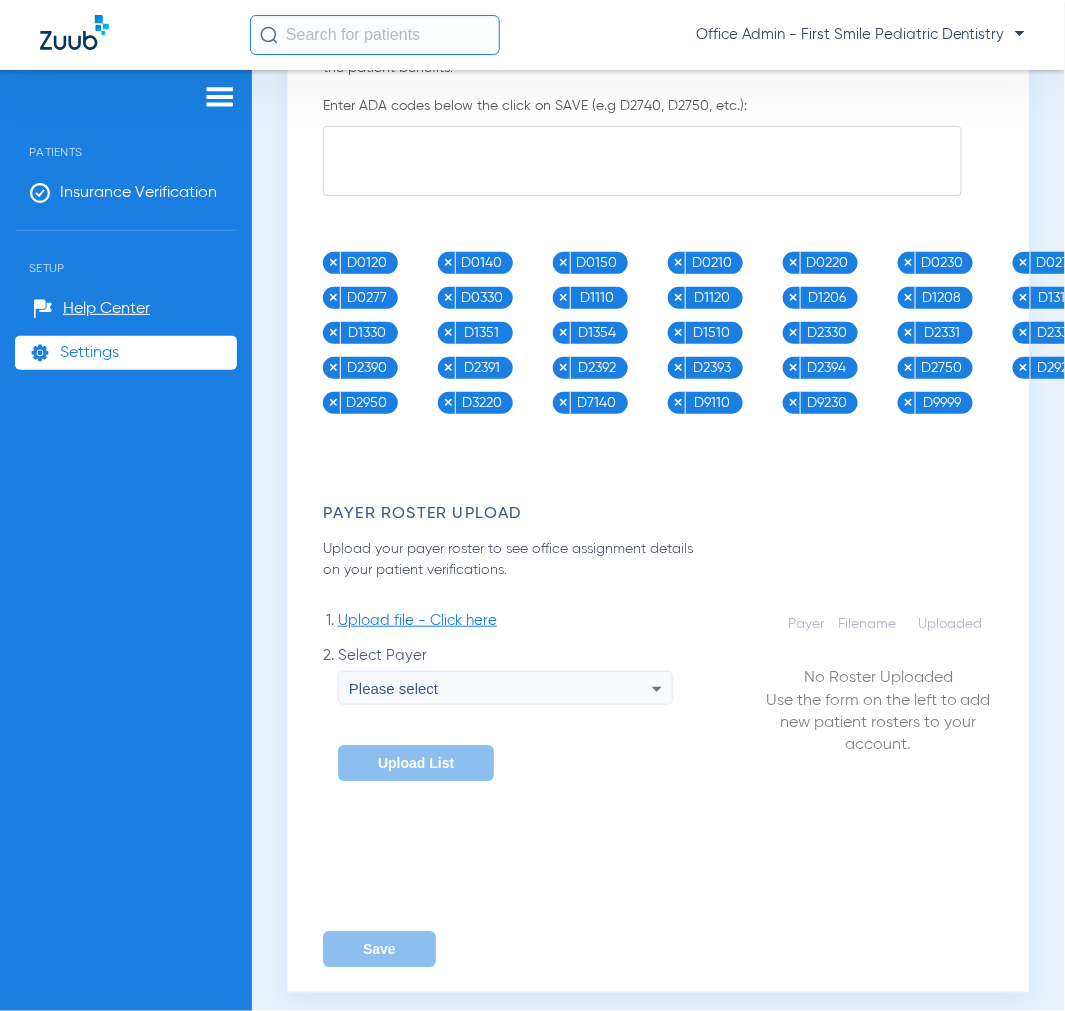 drag, startPoint x: 538, startPoint y: 847, endPoint x: 478, endPoint y: 507, distance: 345.25354 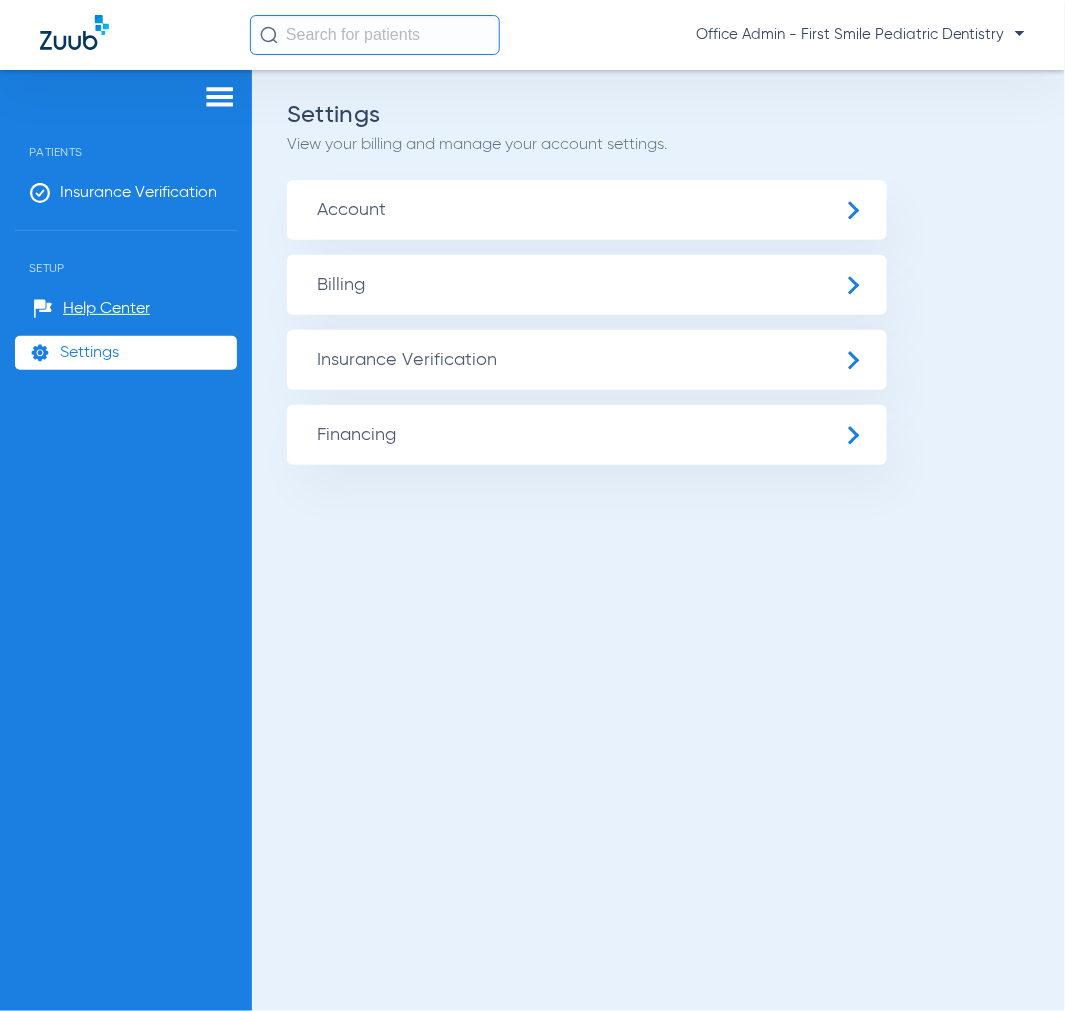drag, startPoint x: 403, startPoint y: 434, endPoint x: 434, endPoint y: 435, distance: 31.016125 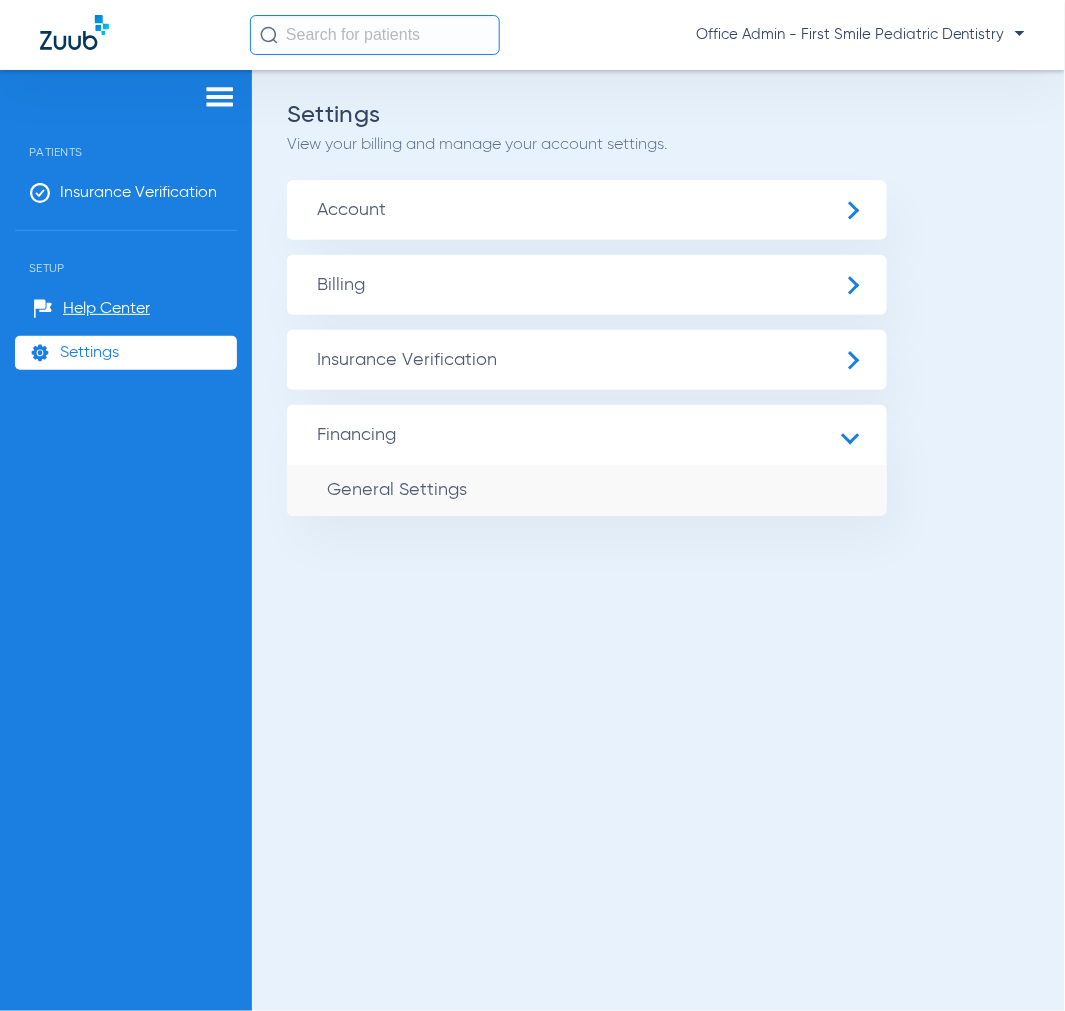 click on "Billing" 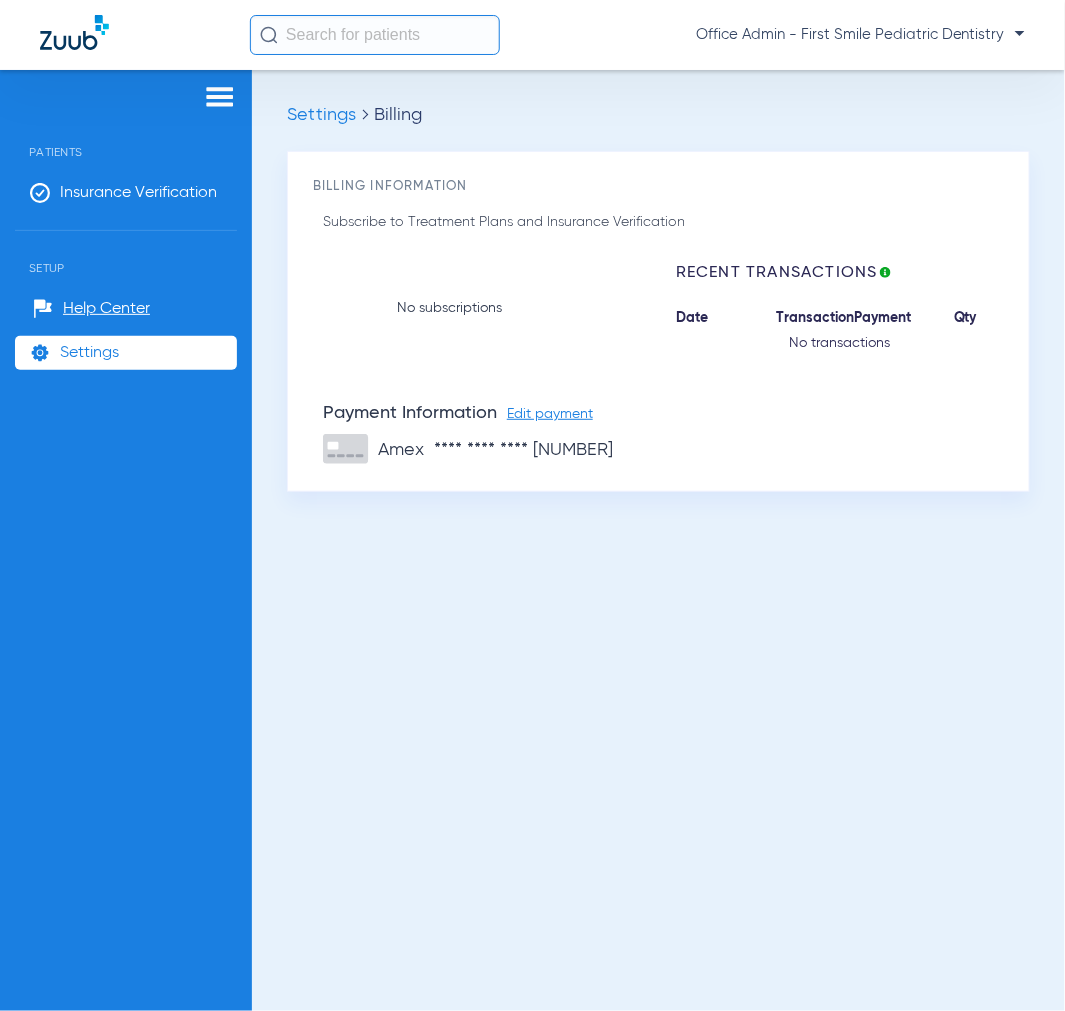 click on "Settings" 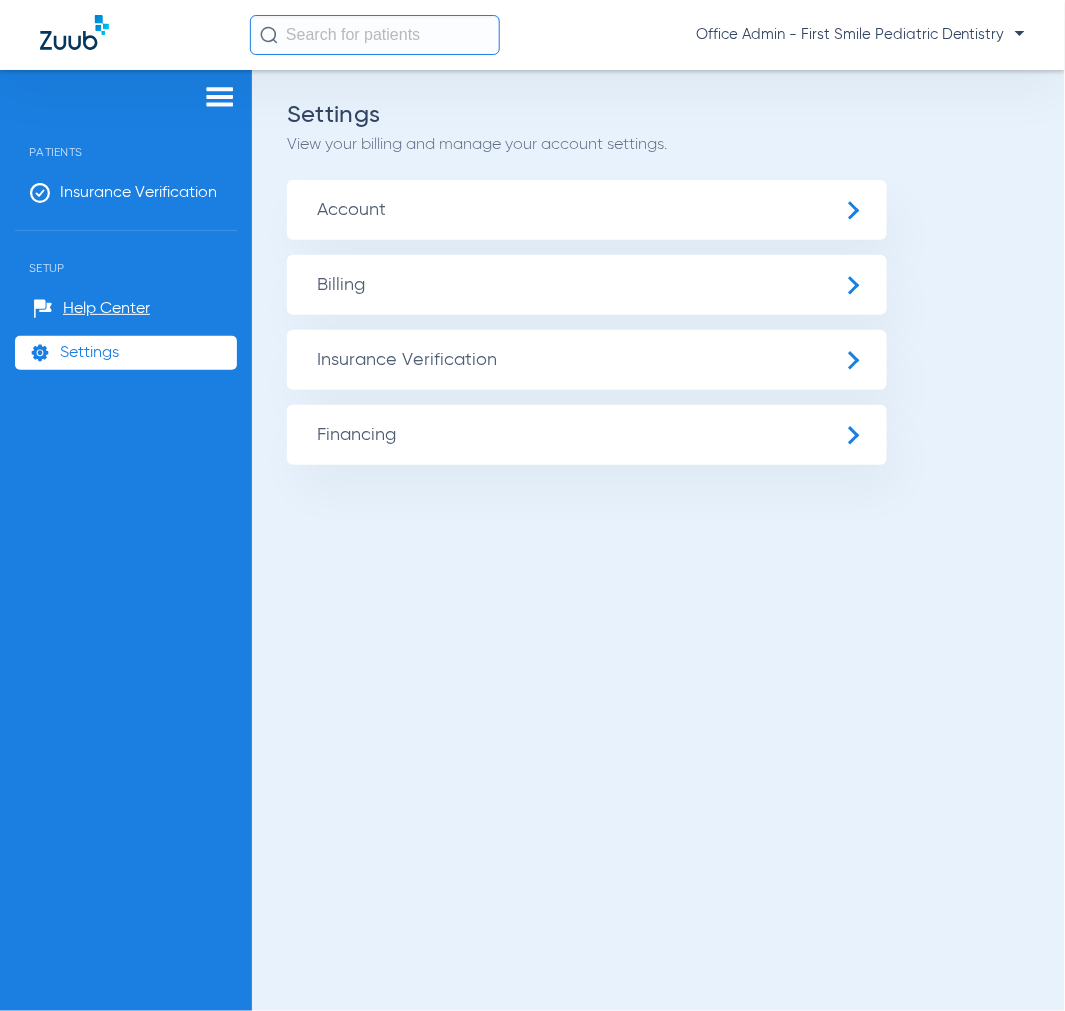 click on "Account" 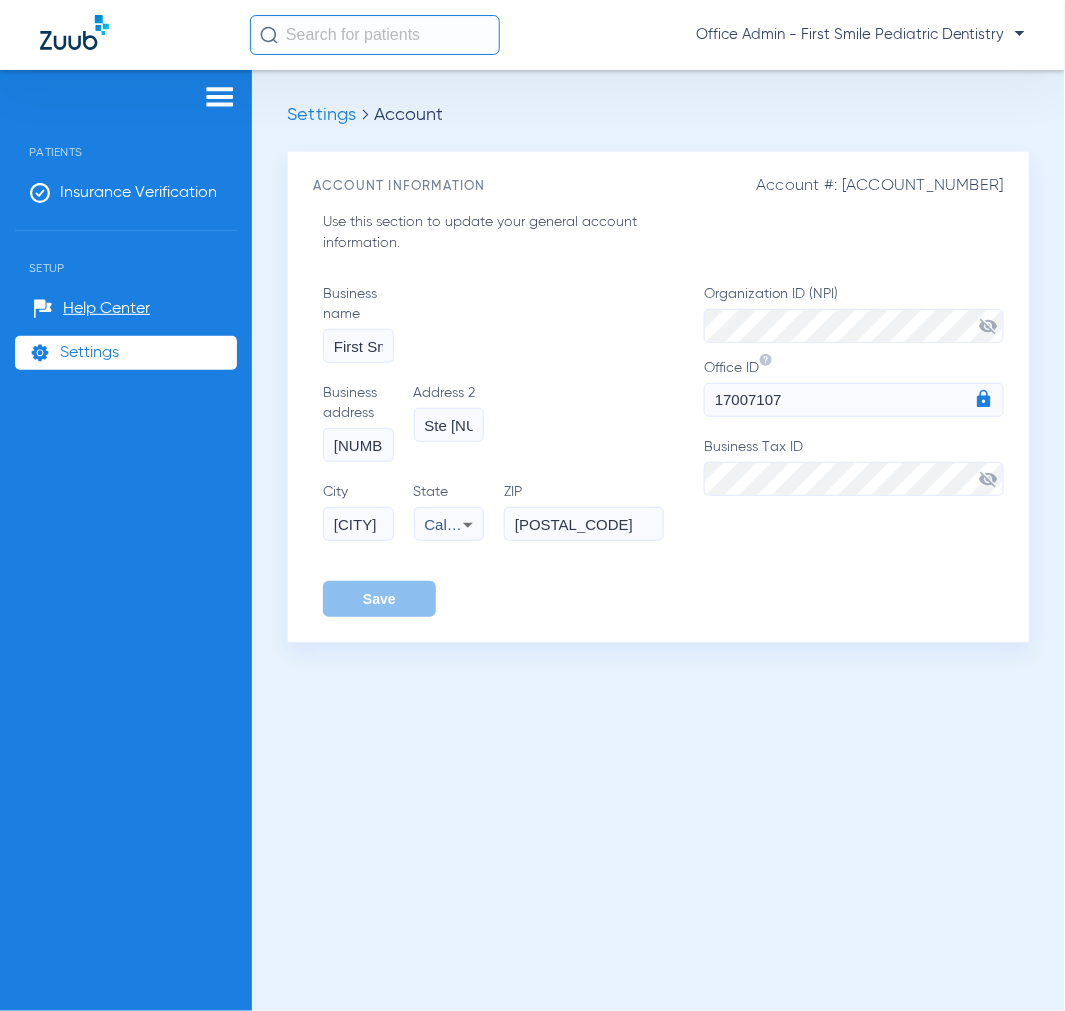 click on "Settings" 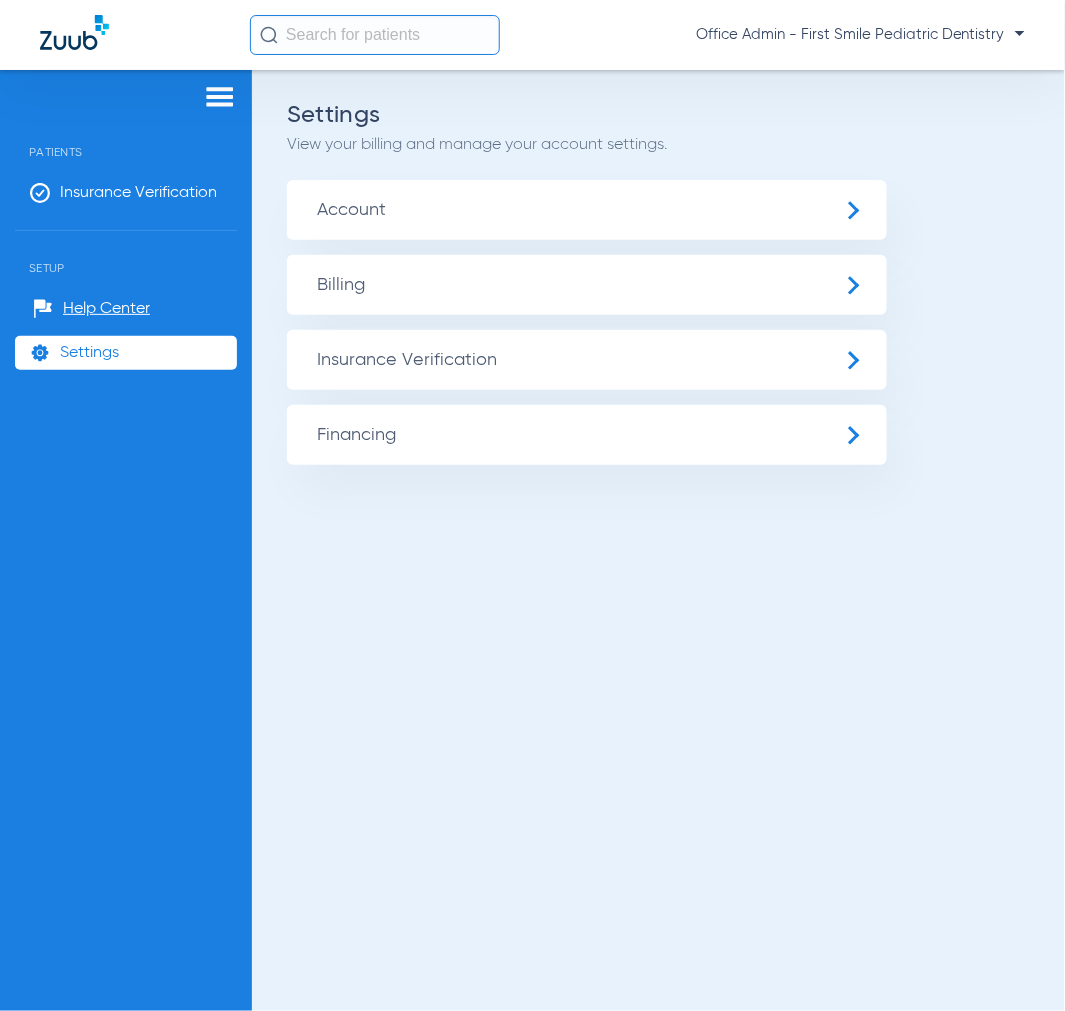 click on "Billing" 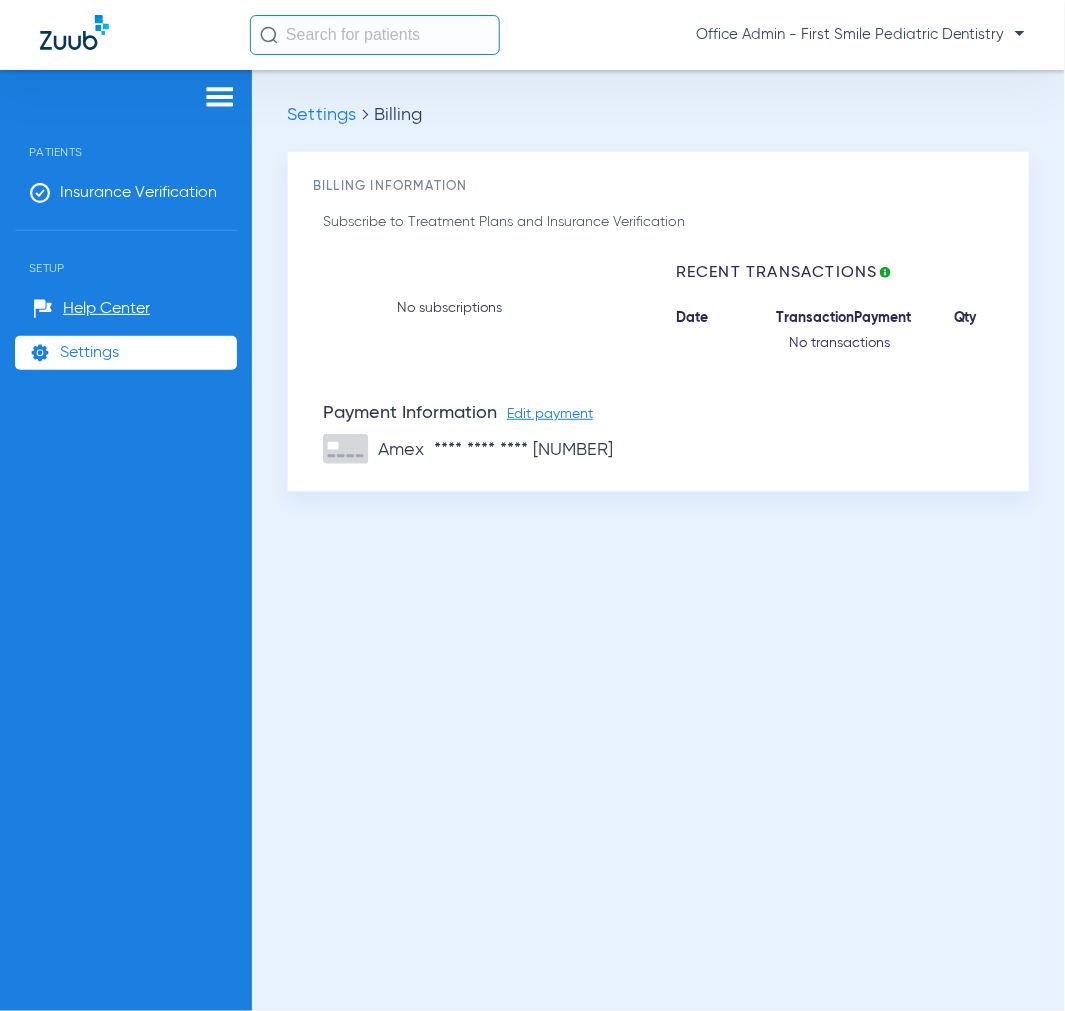 click on "Patients  Insurance Verification  Setup  Help Center Settings" 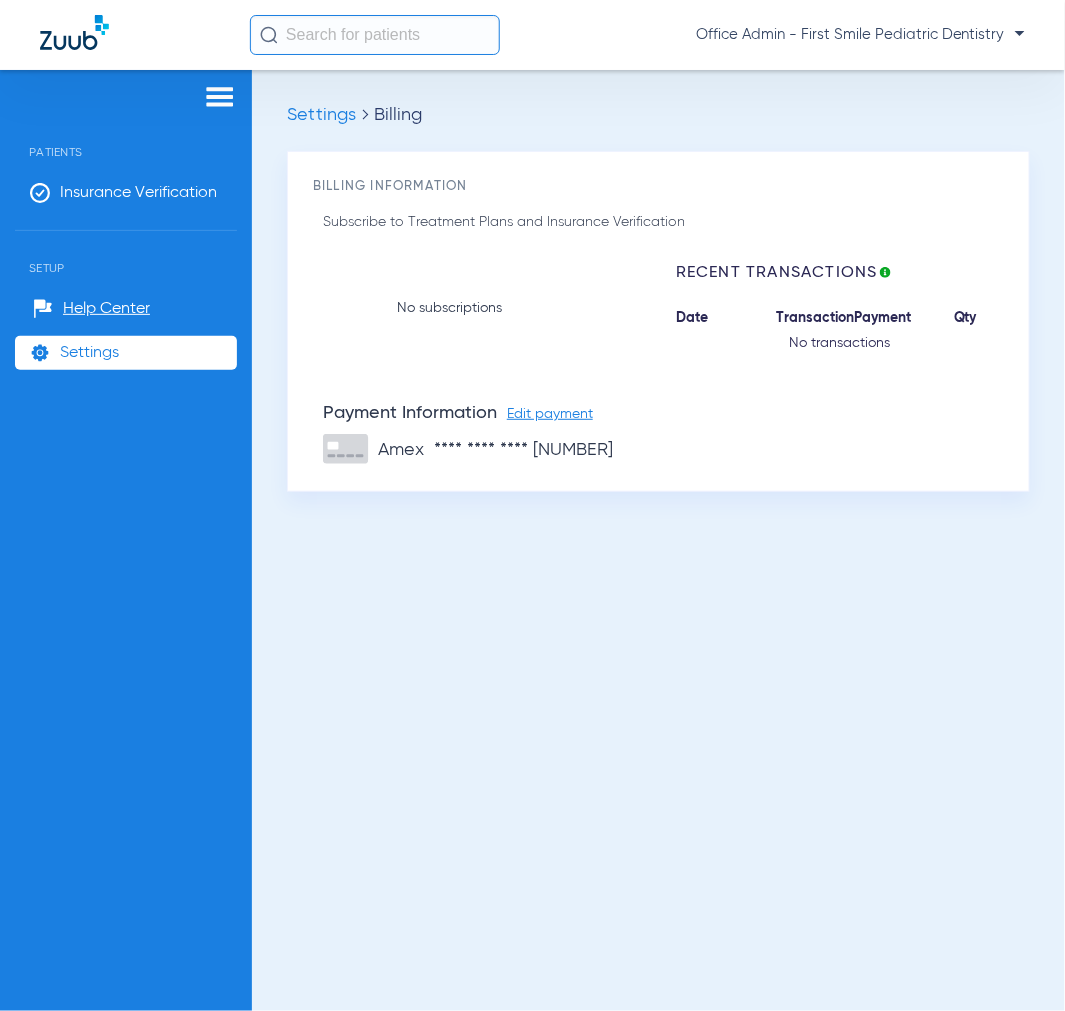 click 